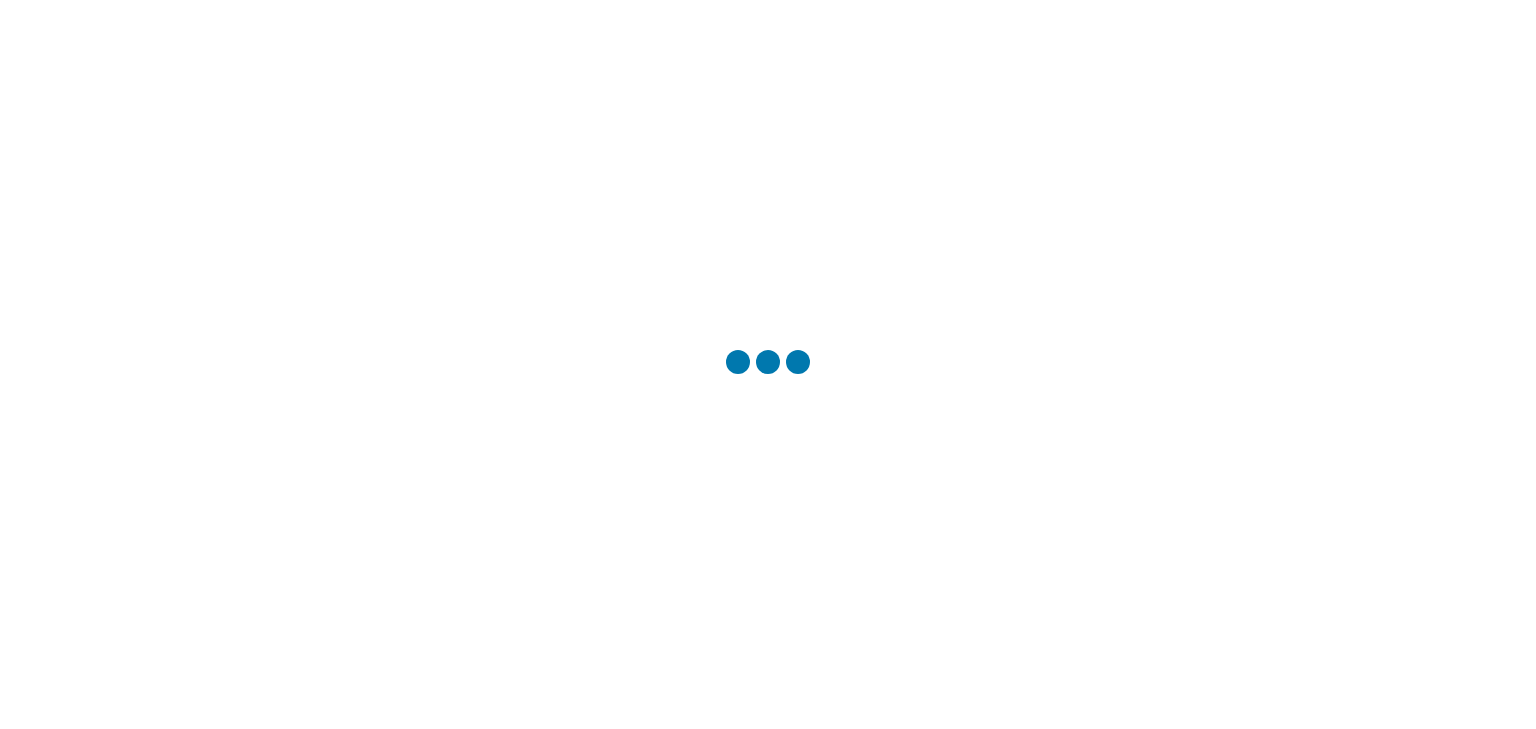 scroll, scrollTop: 0, scrollLeft: 0, axis: both 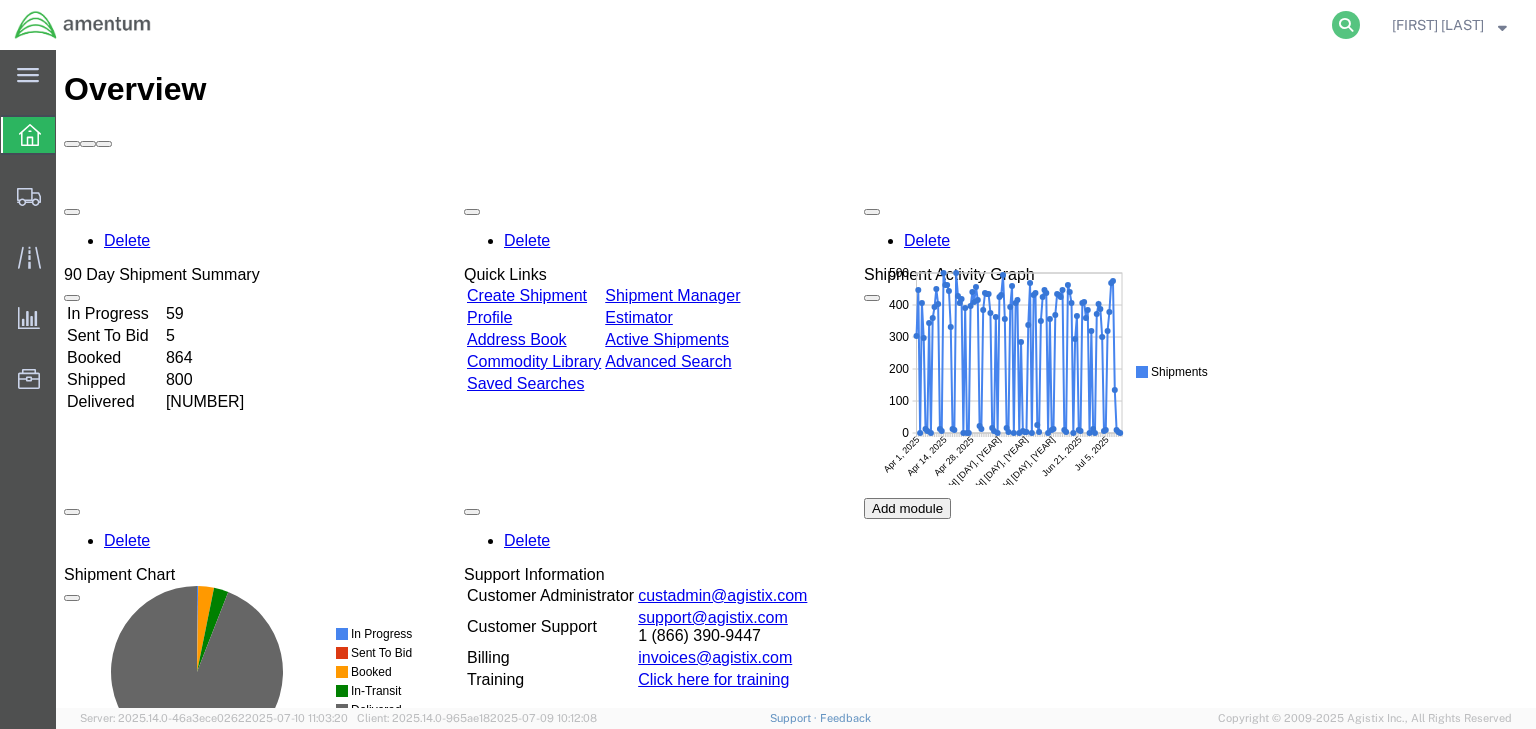 click 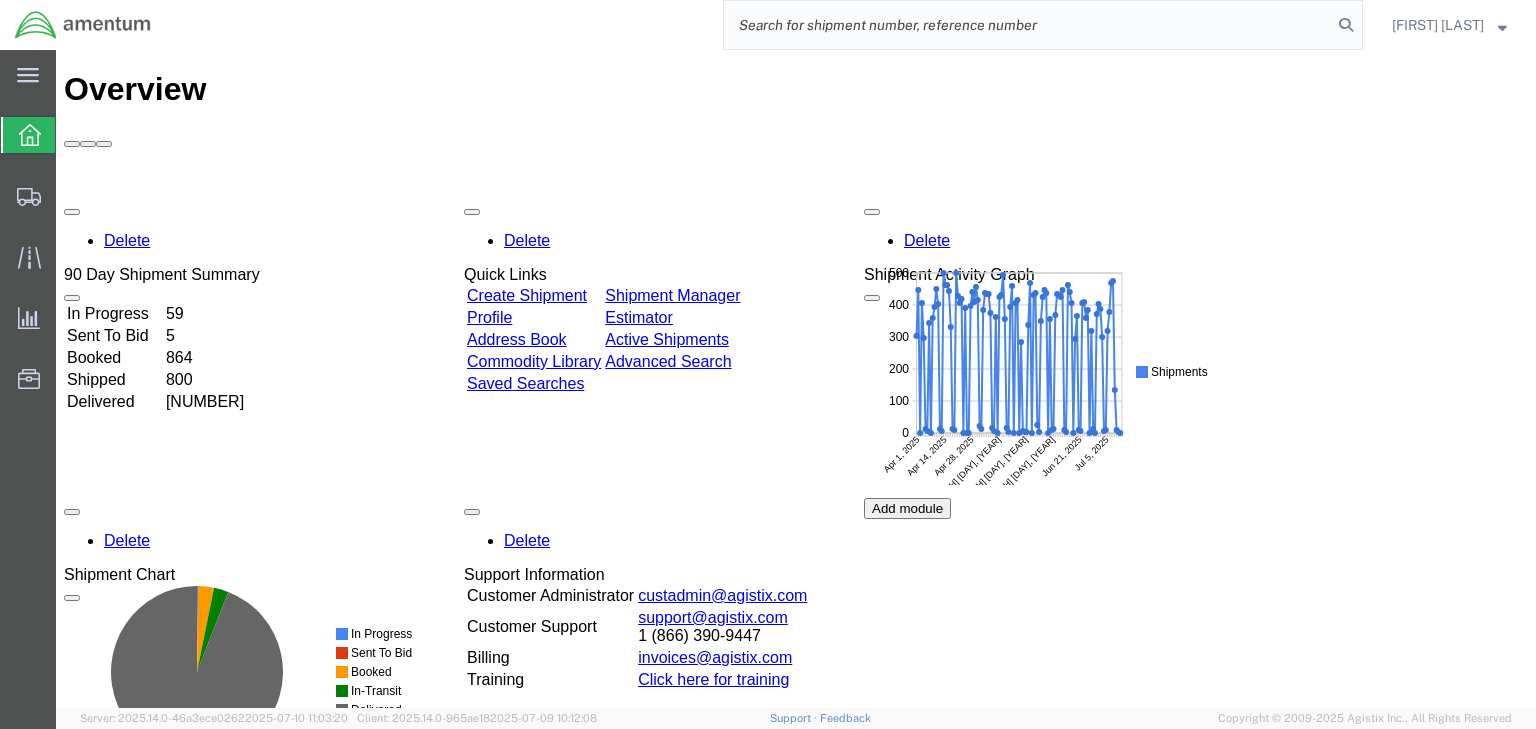 click 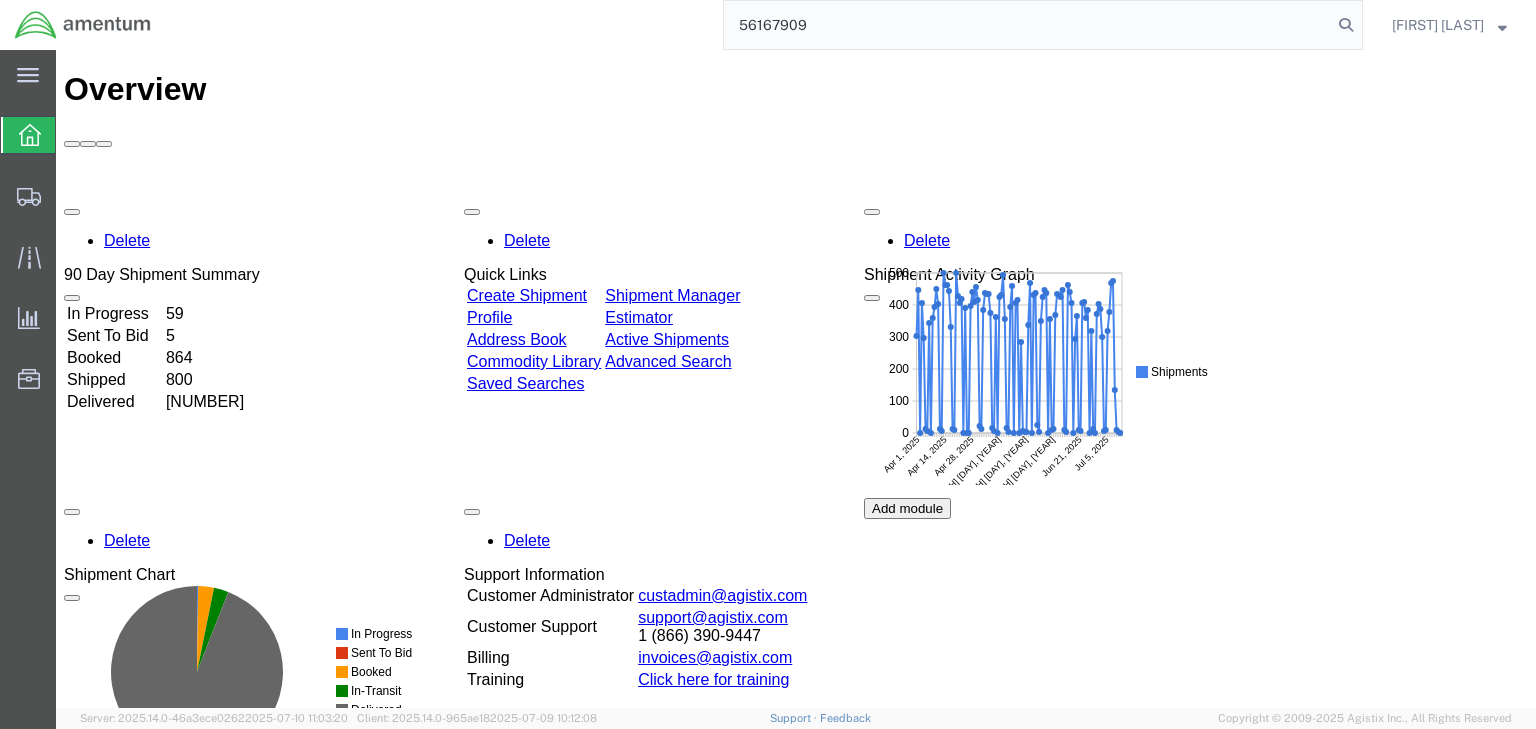 type on "56167909" 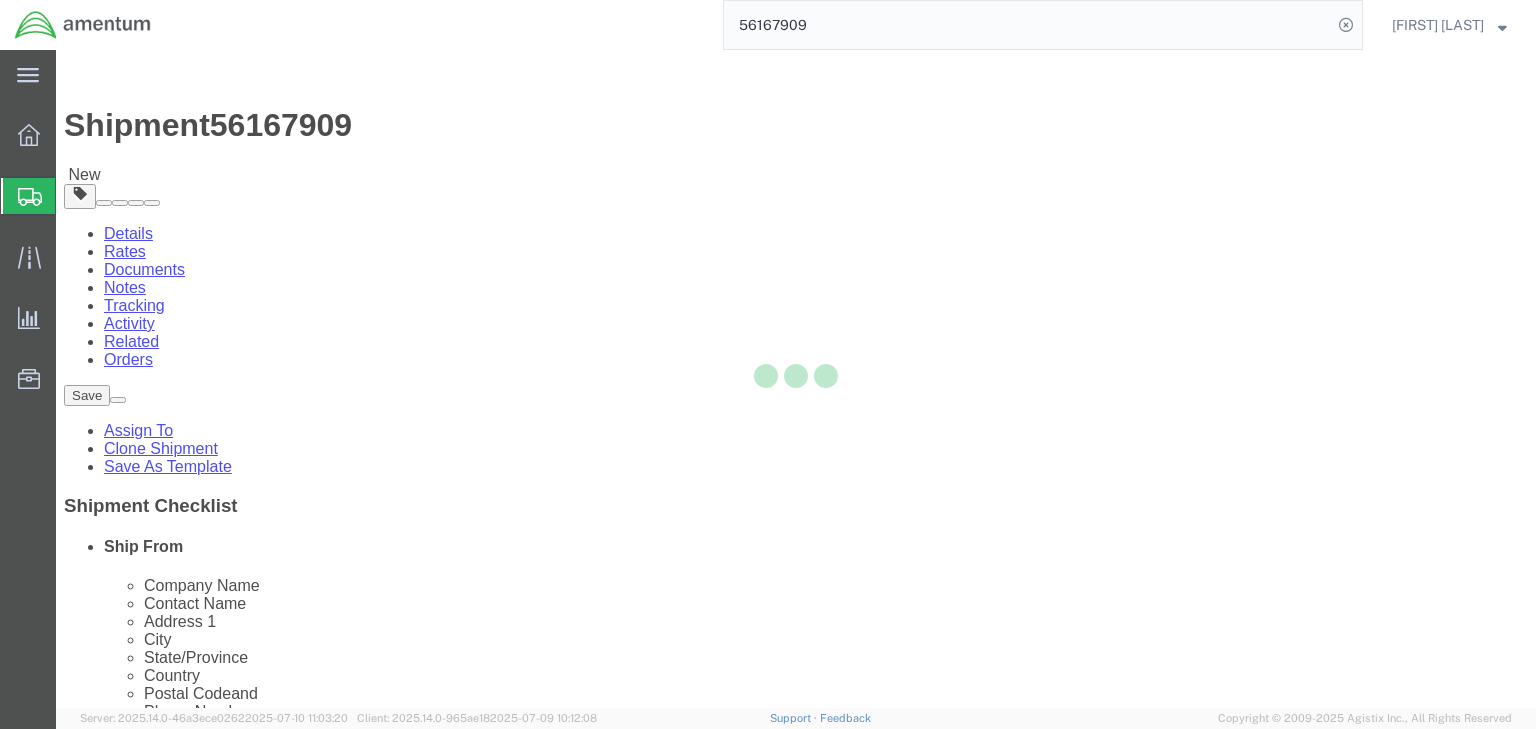 select 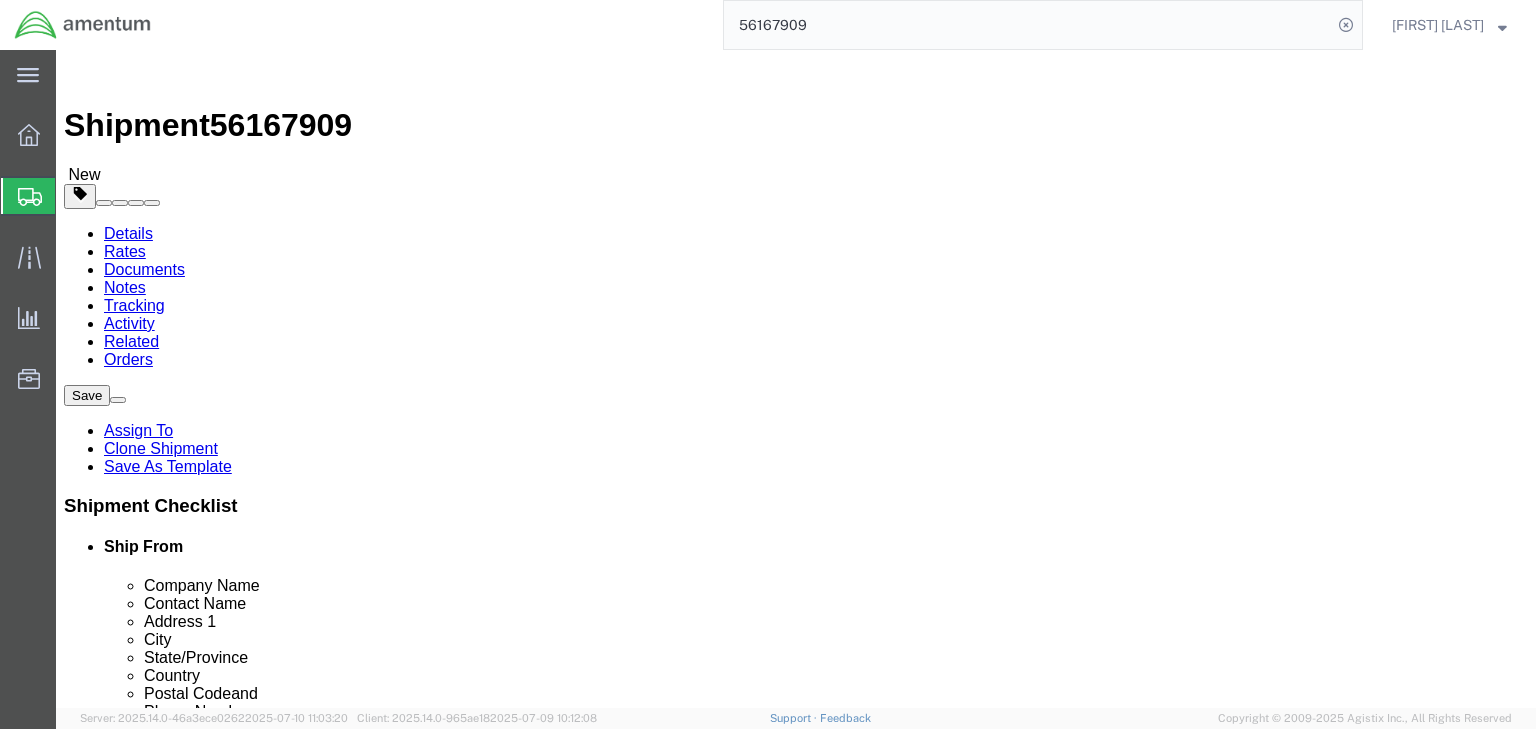 click 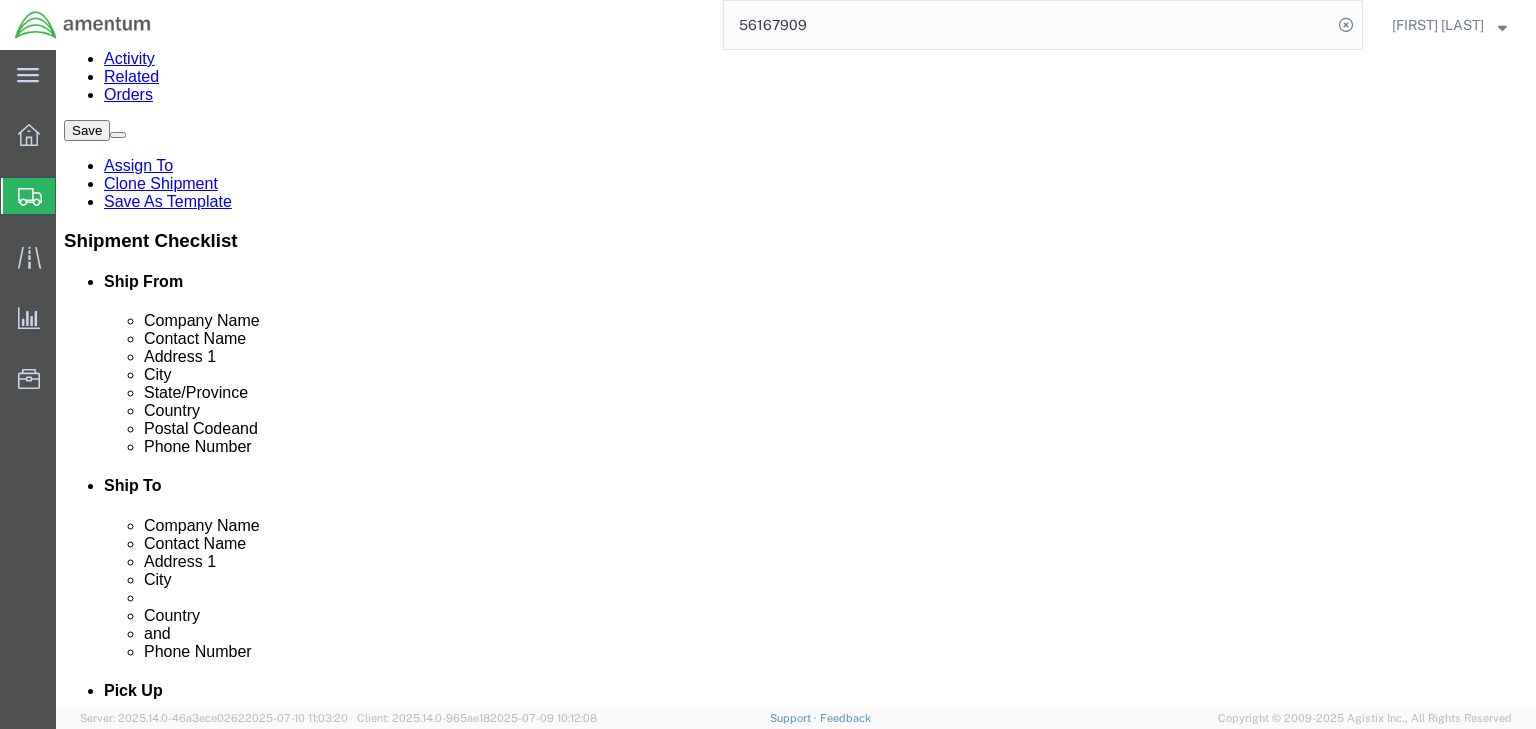 scroll, scrollTop: 276, scrollLeft: 0, axis: vertical 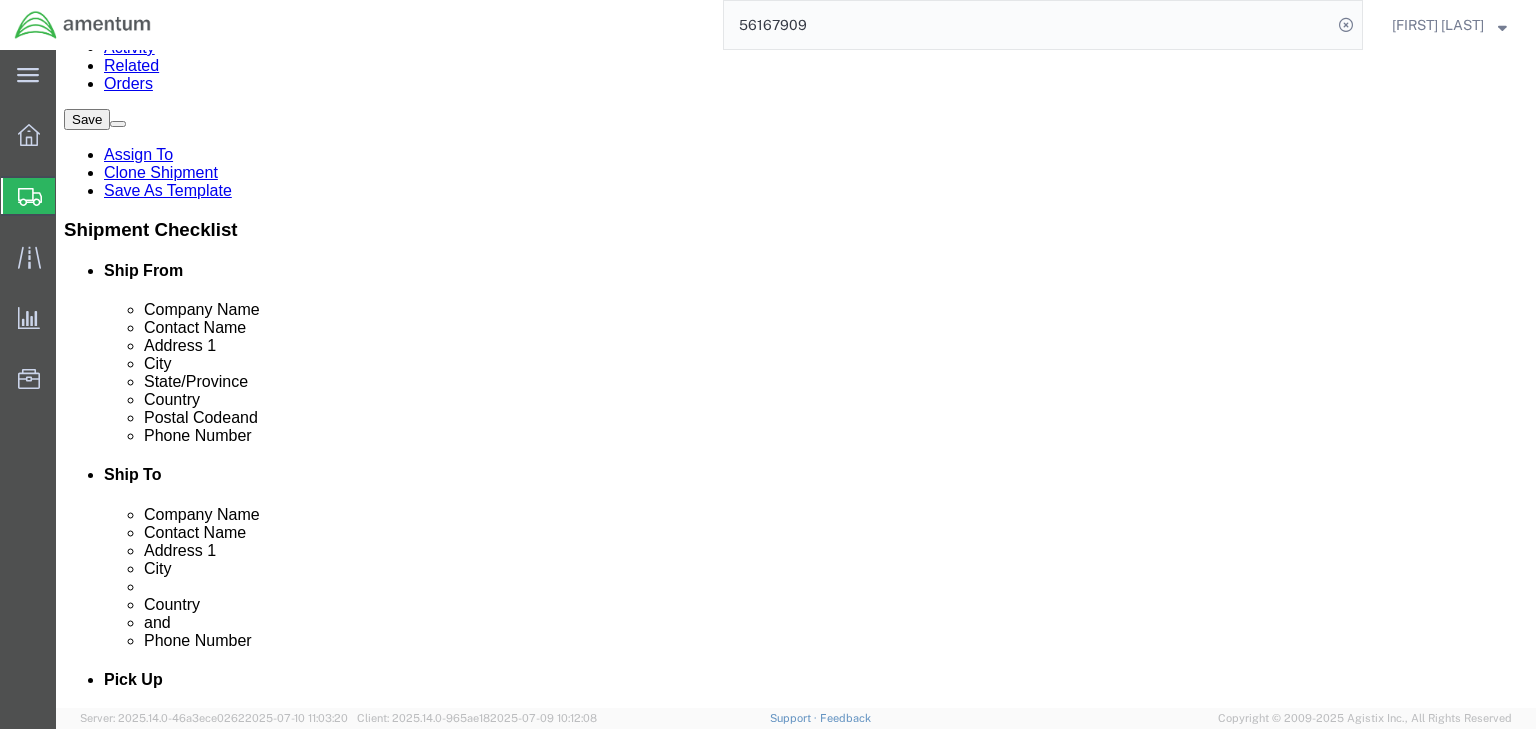 click on "Pieces: 3.00 Each Total value: 300.00 USD" 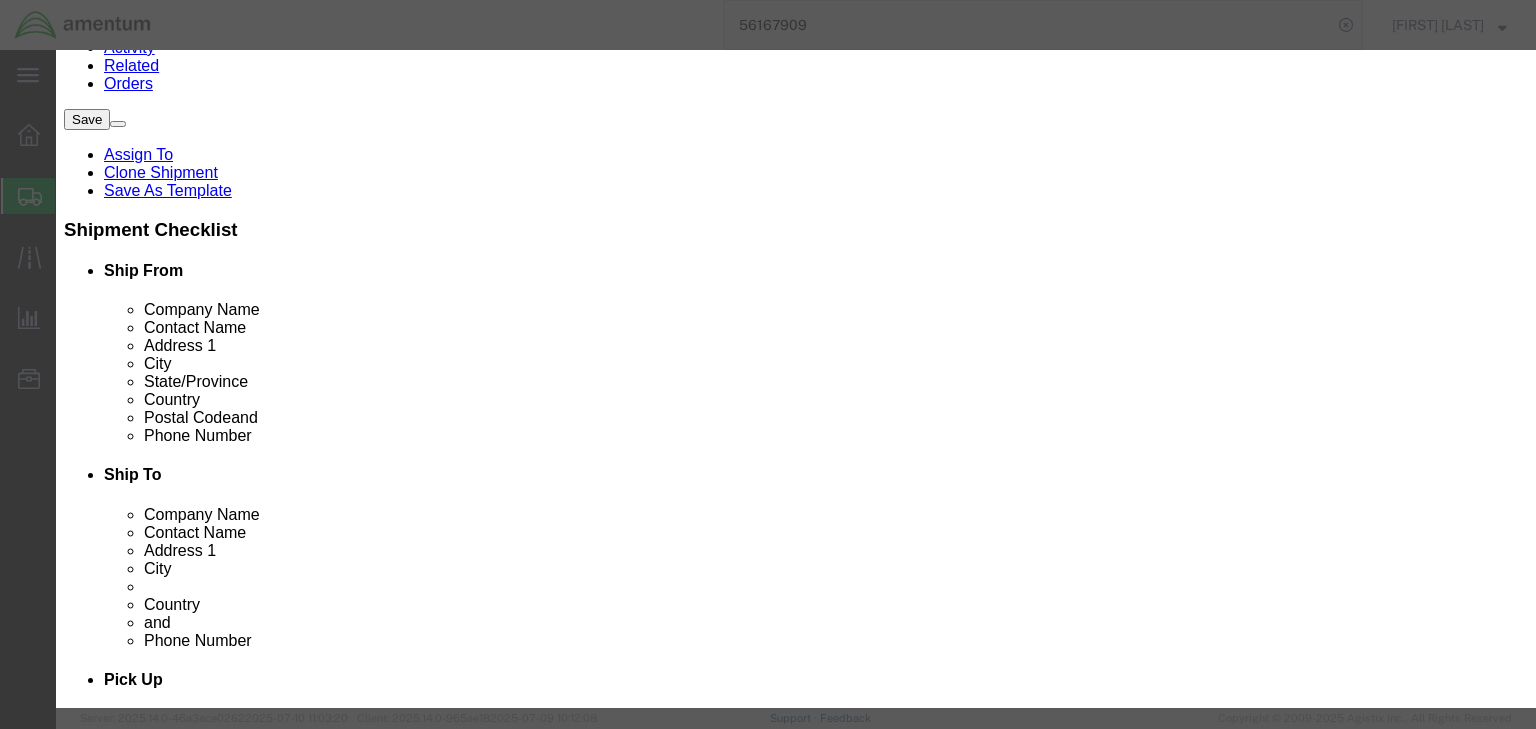 scroll, scrollTop: 480, scrollLeft: 0, axis: vertical 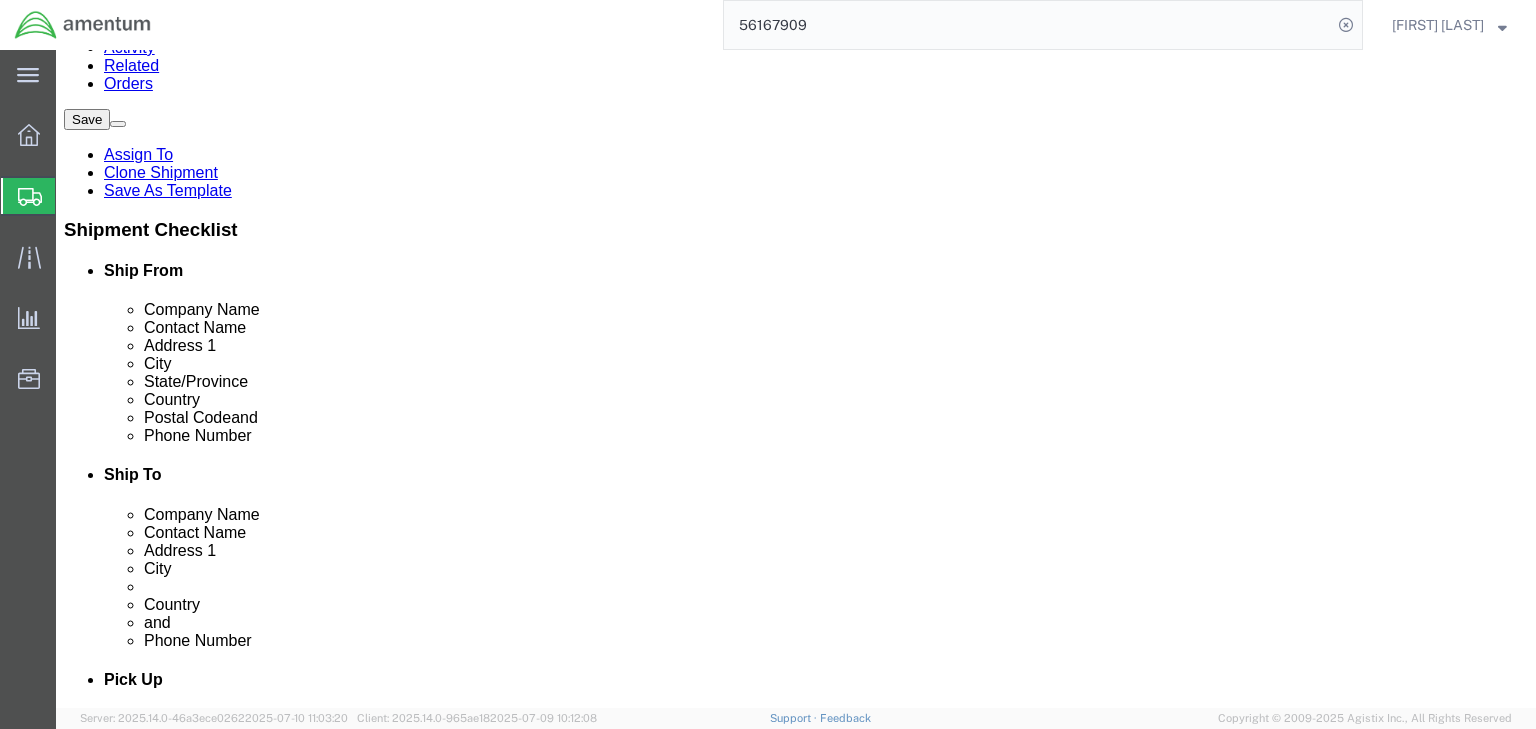 click on "2.00 Each" 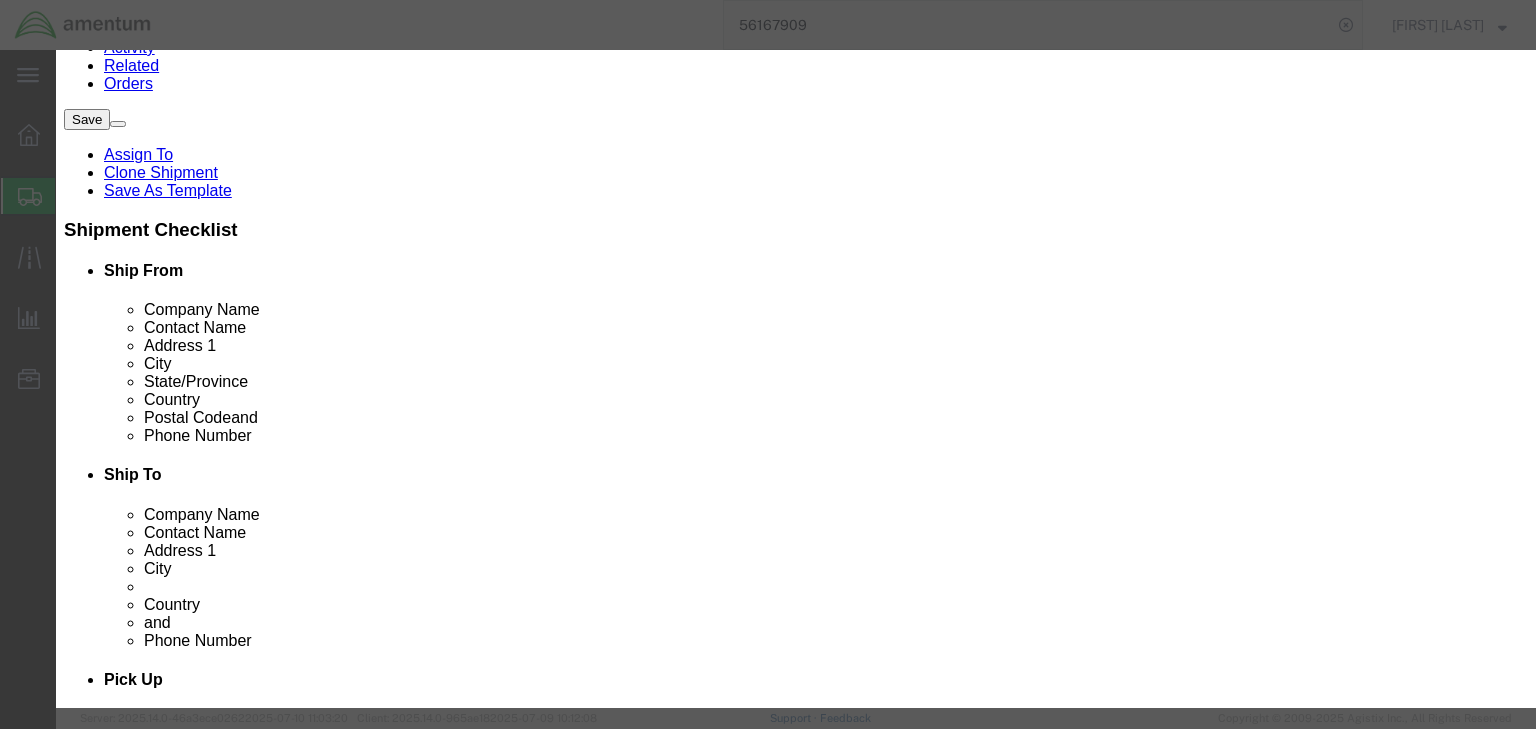scroll, scrollTop: 524, scrollLeft: 0, axis: vertical 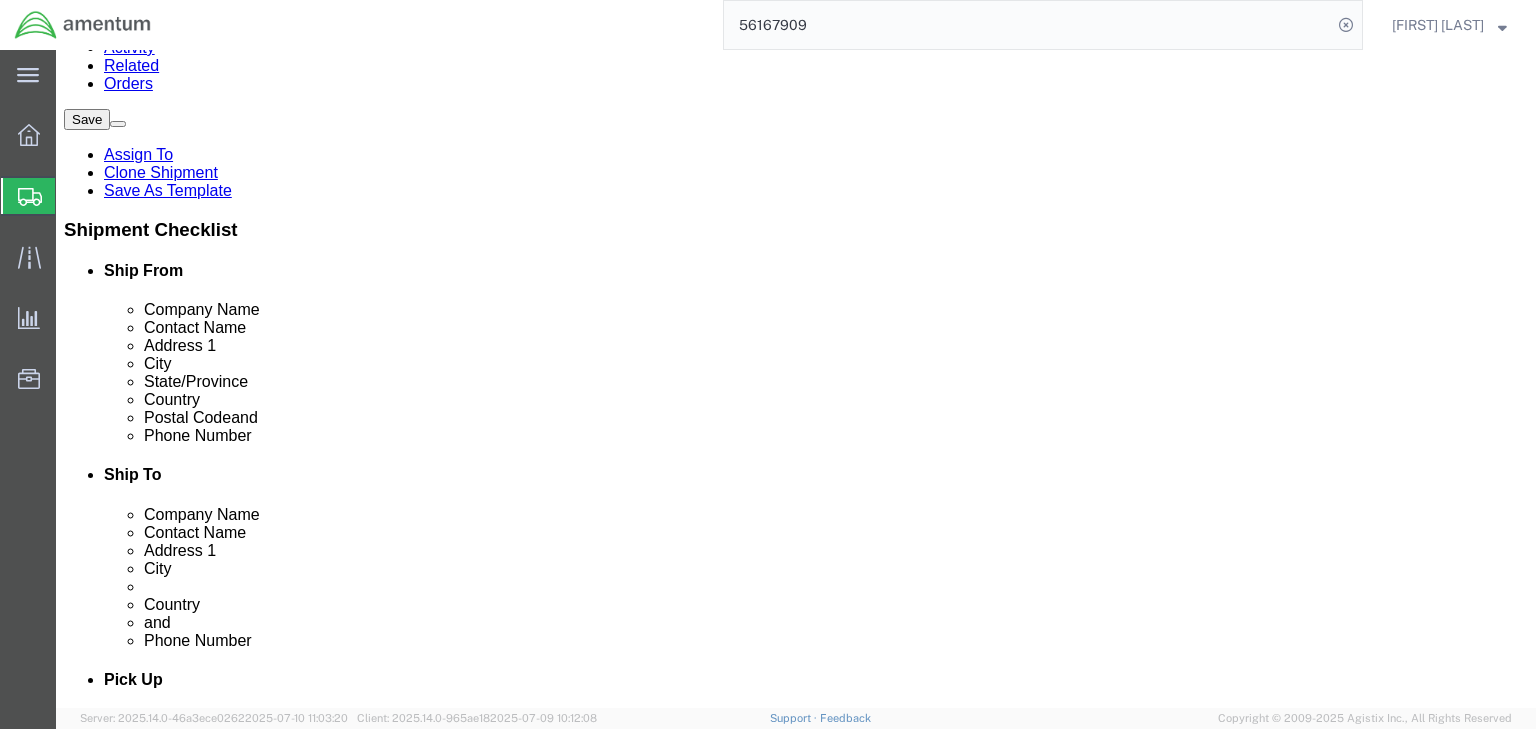 click on "100.00 USD" 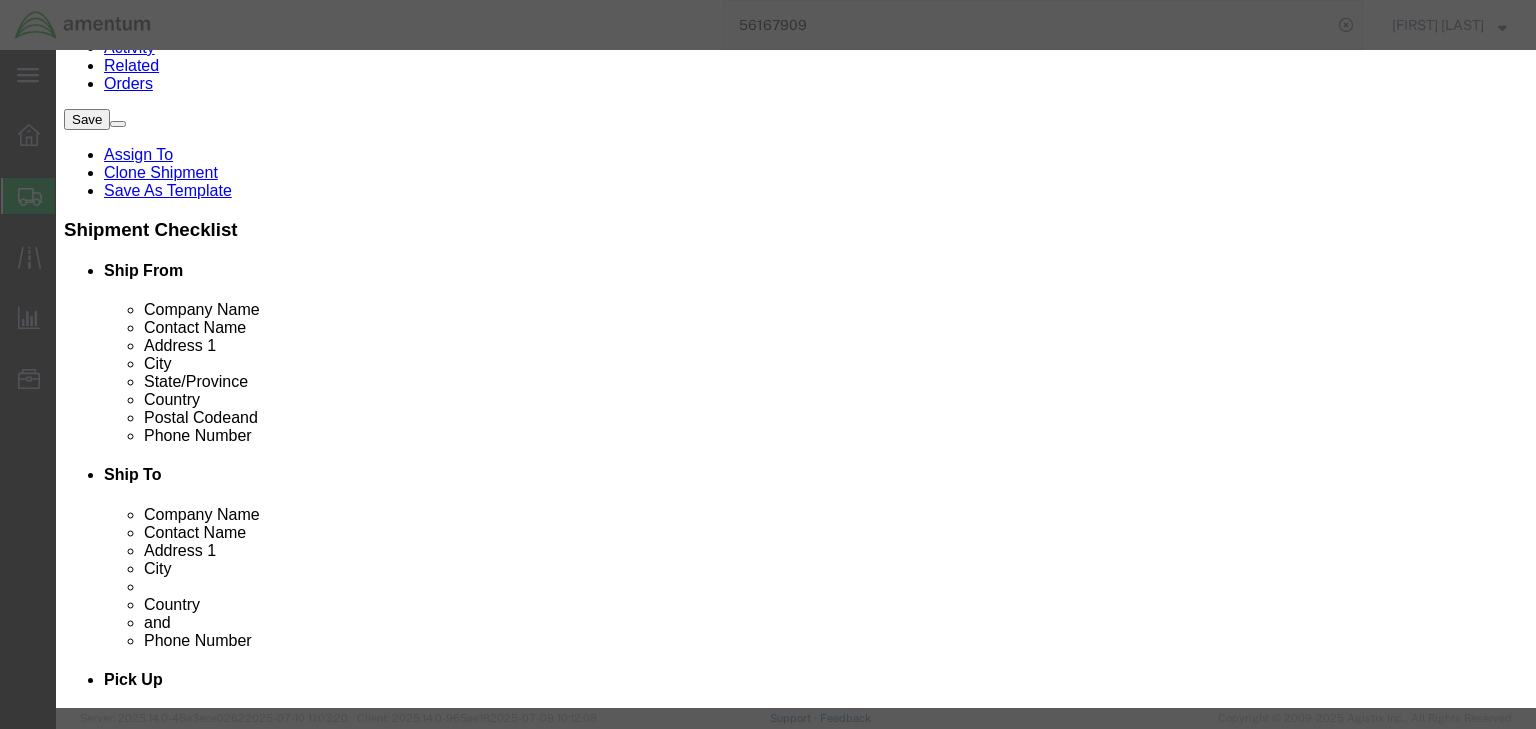 scroll, scrollTop: 480, scrollLeft: 0, axis: vertical 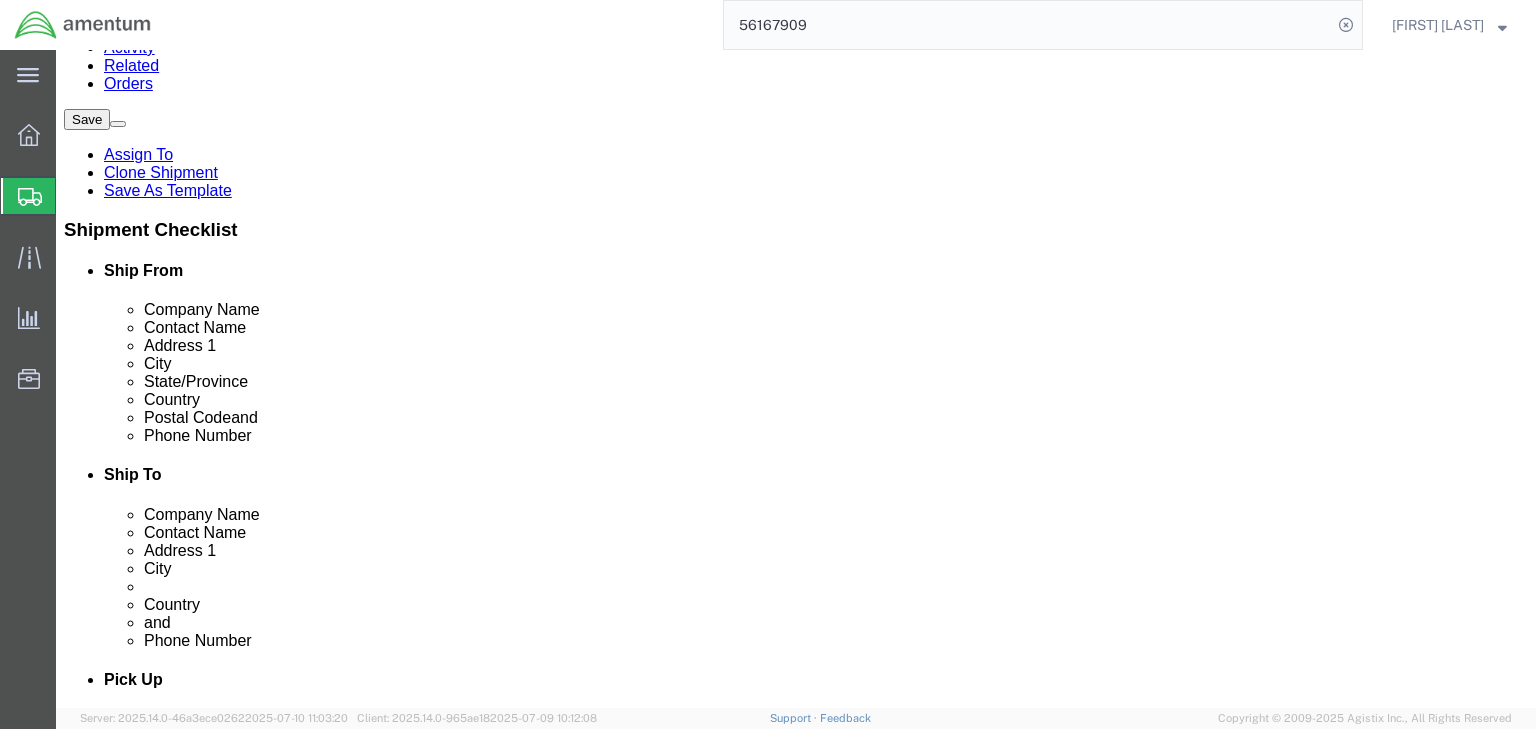 click on "Pieces:" 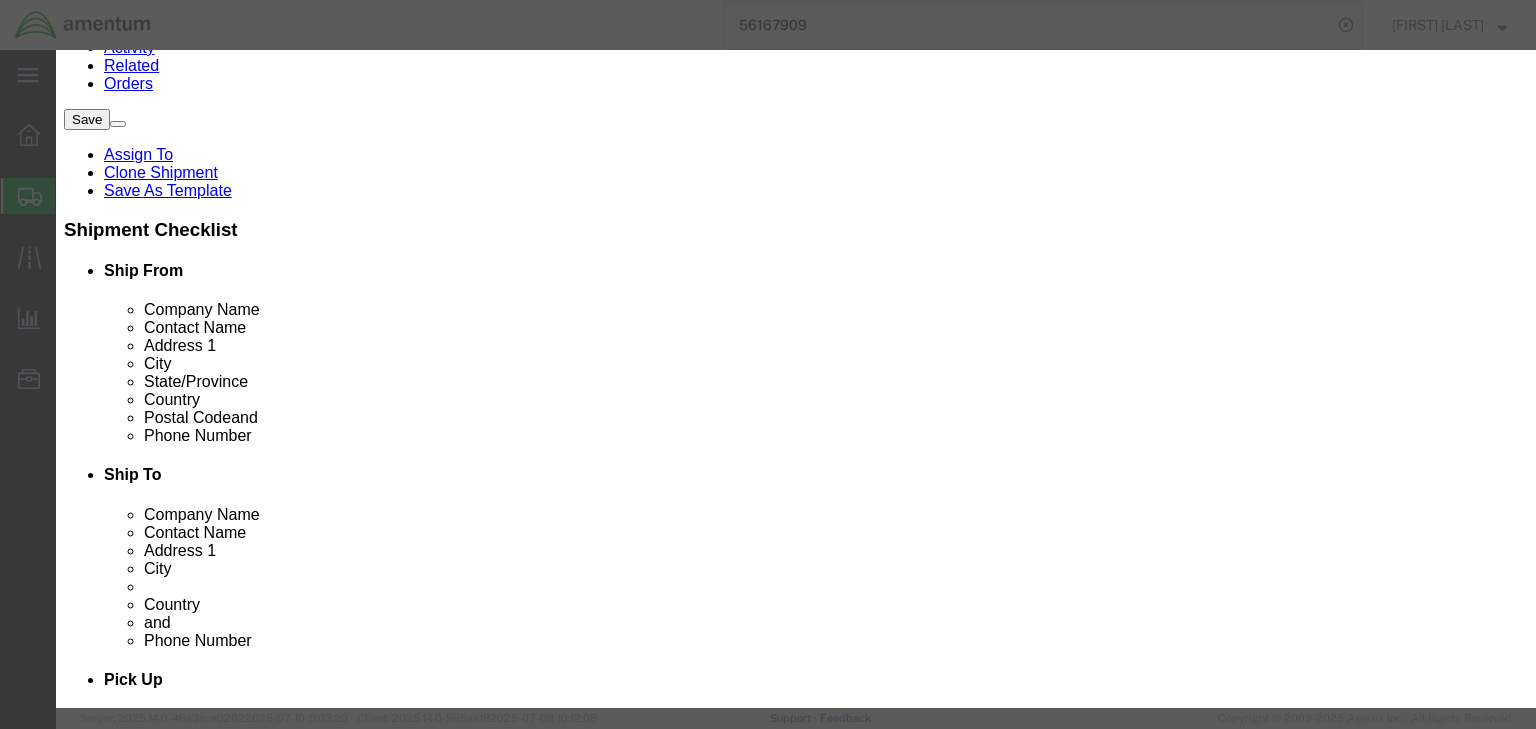 scroll, scrollTop: 524, scrollLeft: 0, axis: vertical 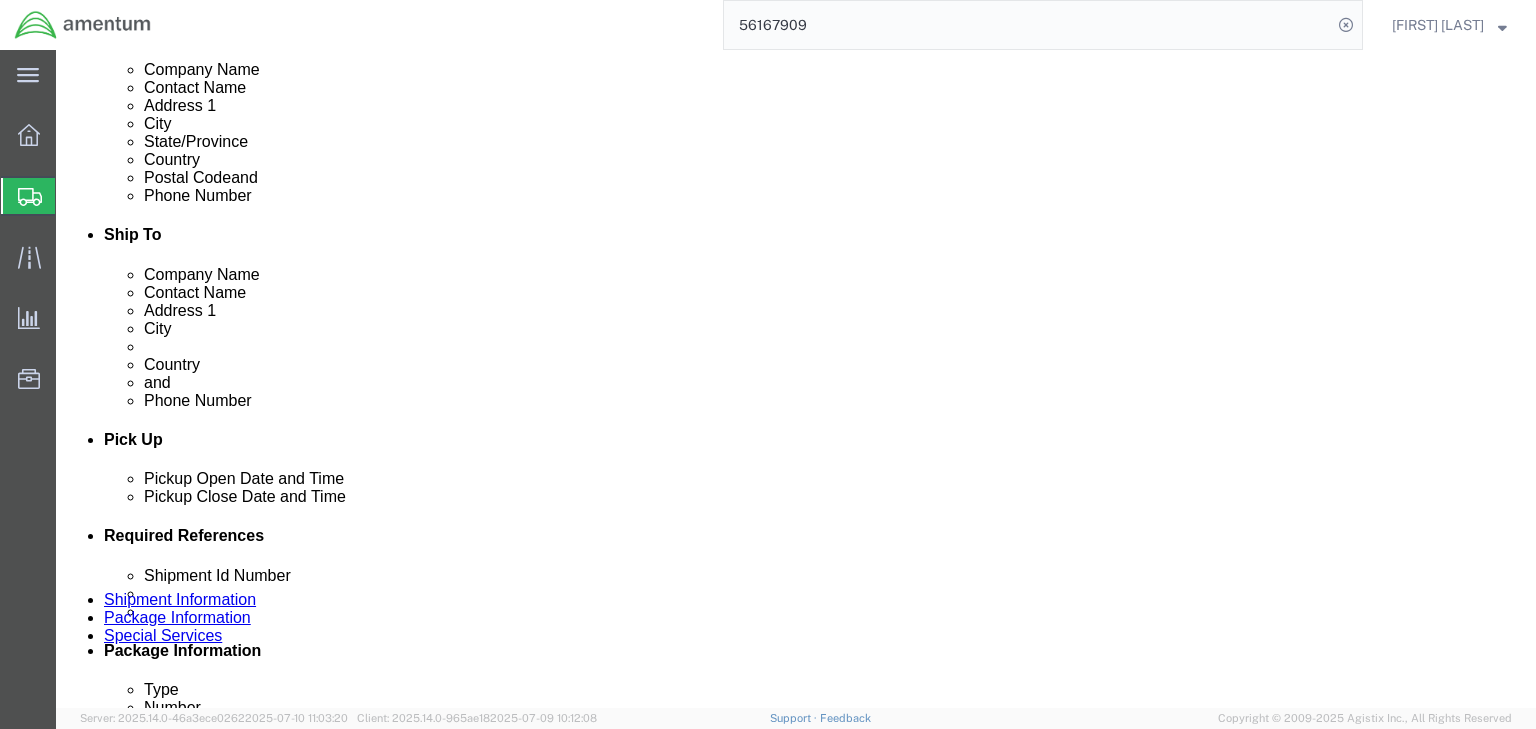 click on "100.00 USD" 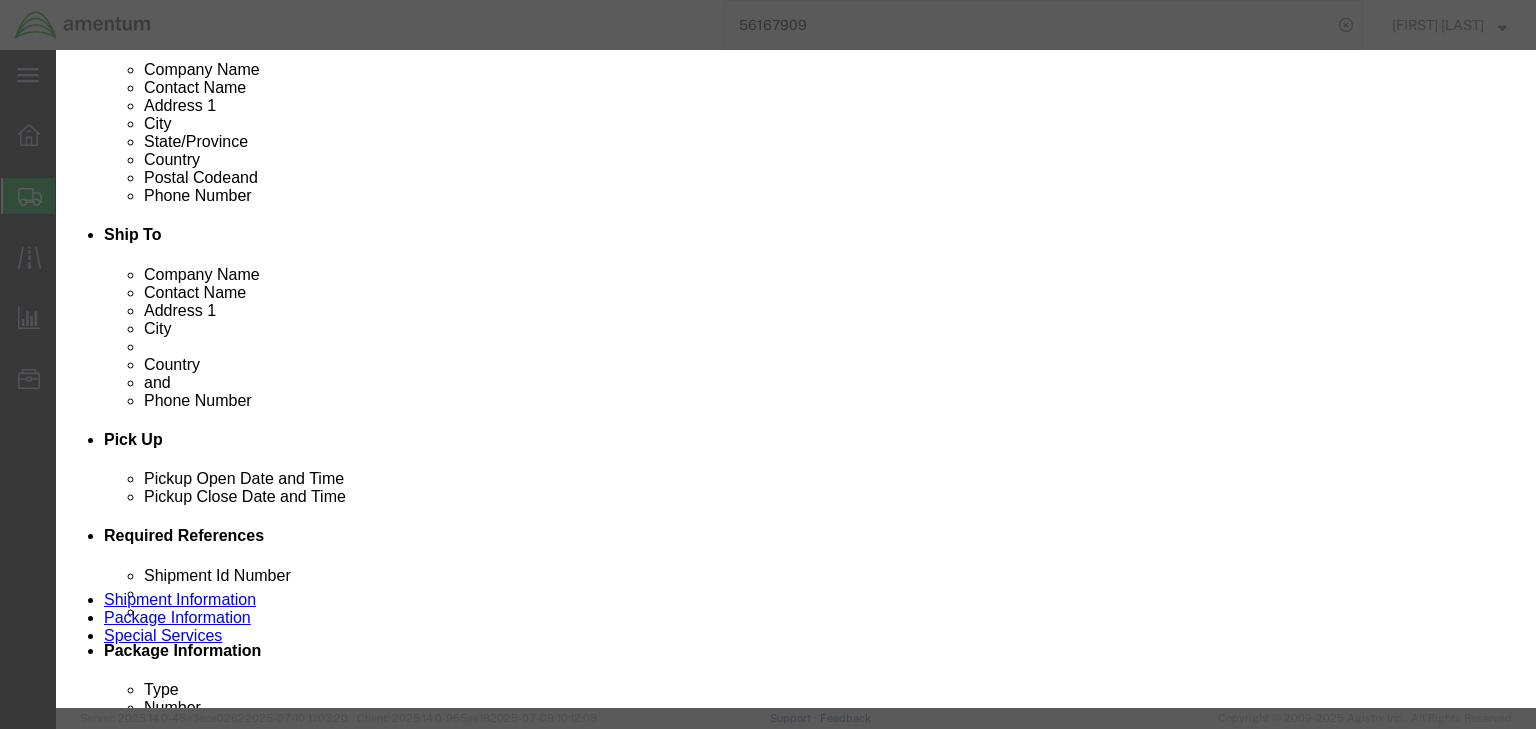 drag, startPoint x: 404, startPoint y: 398, endPoint x: 312, endPoint y: 384, distance: 93.05912 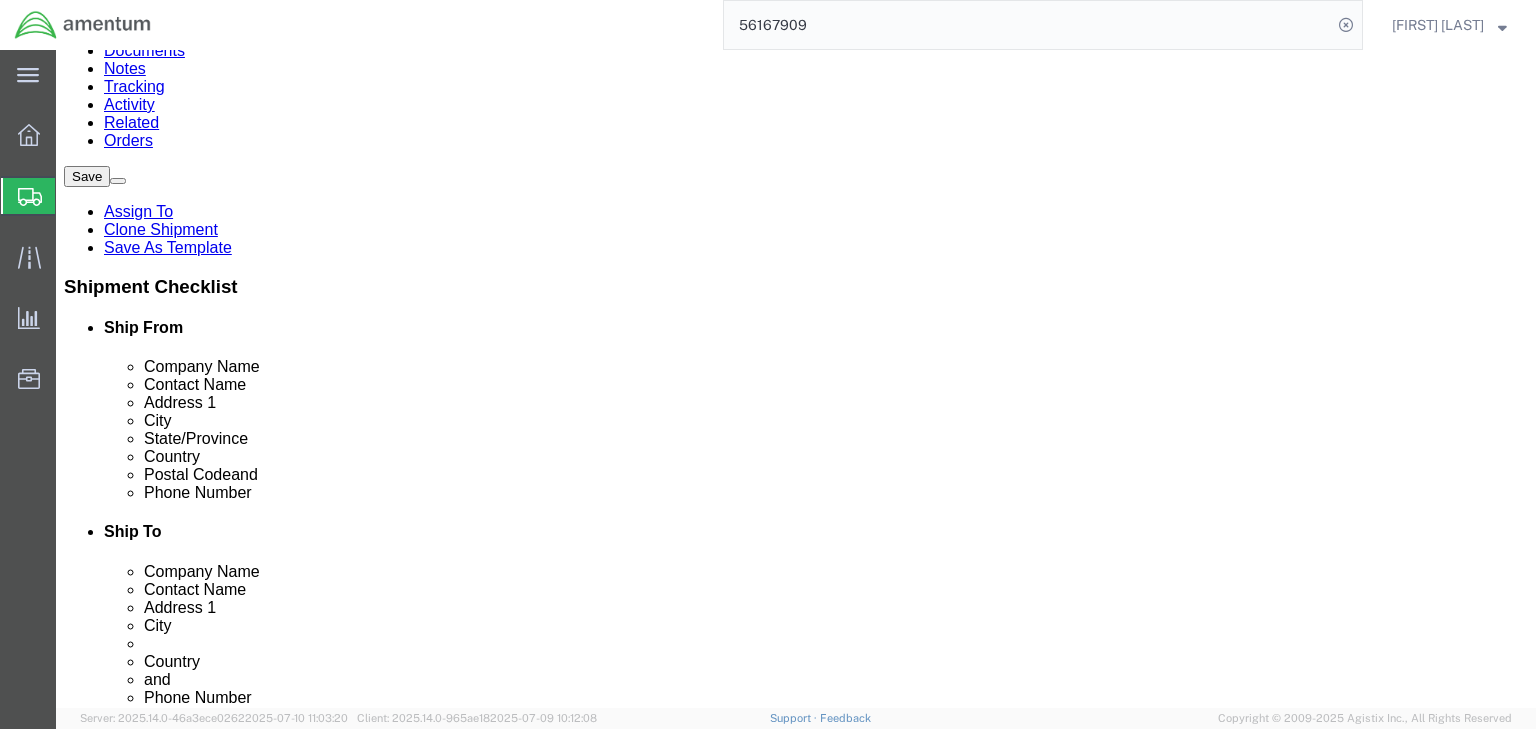 scroll, scrollTop: 0, scrollLeft: 0, axis: both 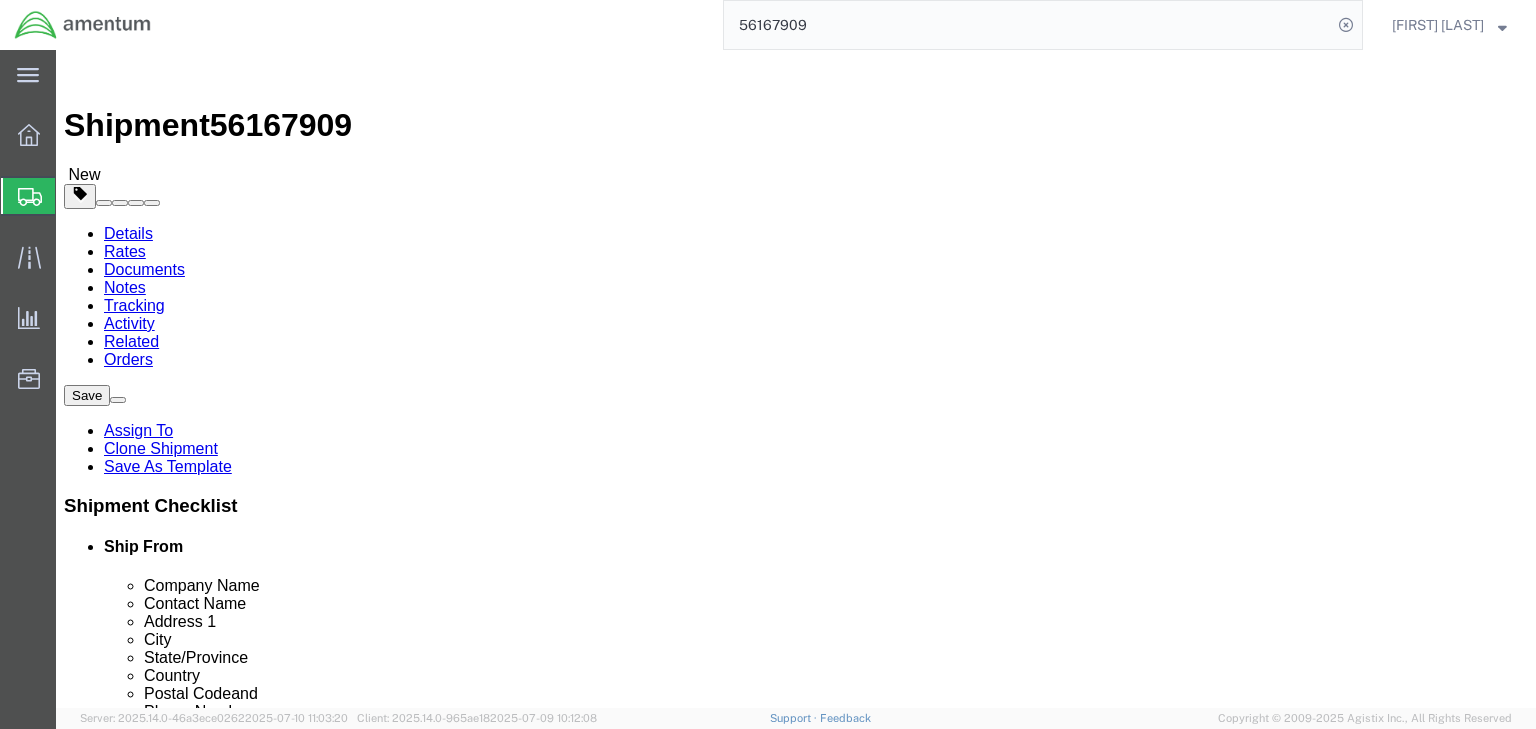click 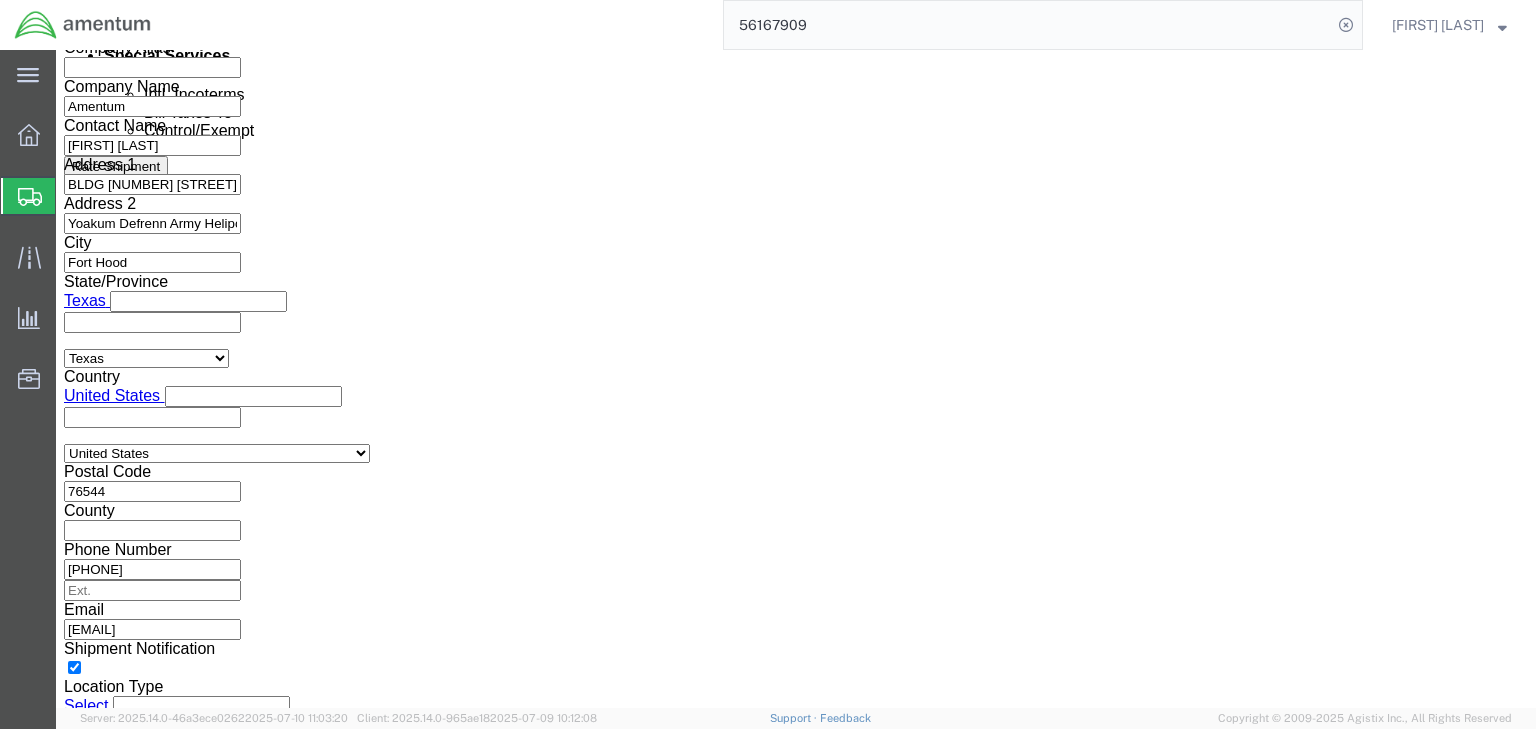 scroll, scrollTop: 1600, scrollLeft: 0, axis: vertical 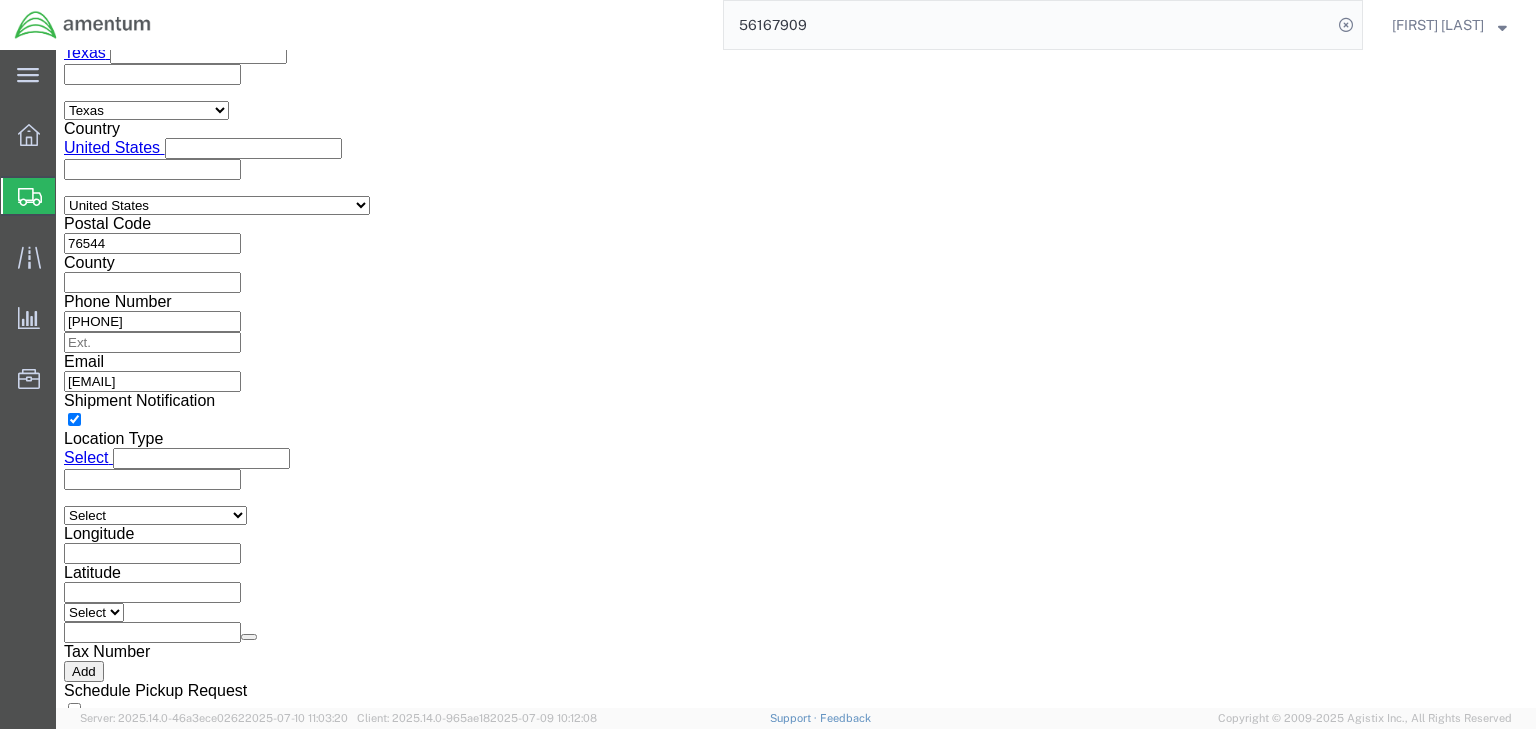 click on "Select ATF BIS DEA EPA FDA FTR ITAR OFAC Other (OPA)" 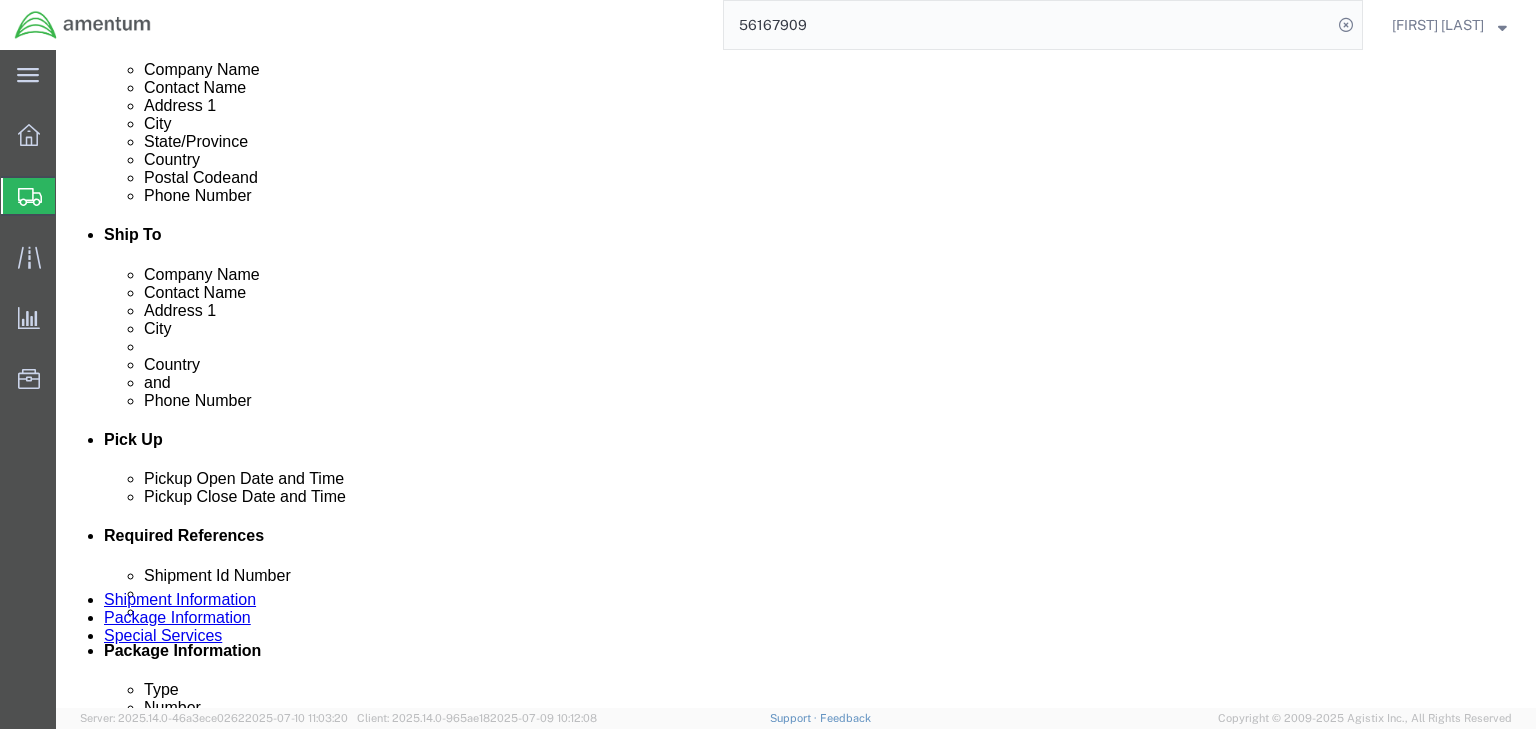 click 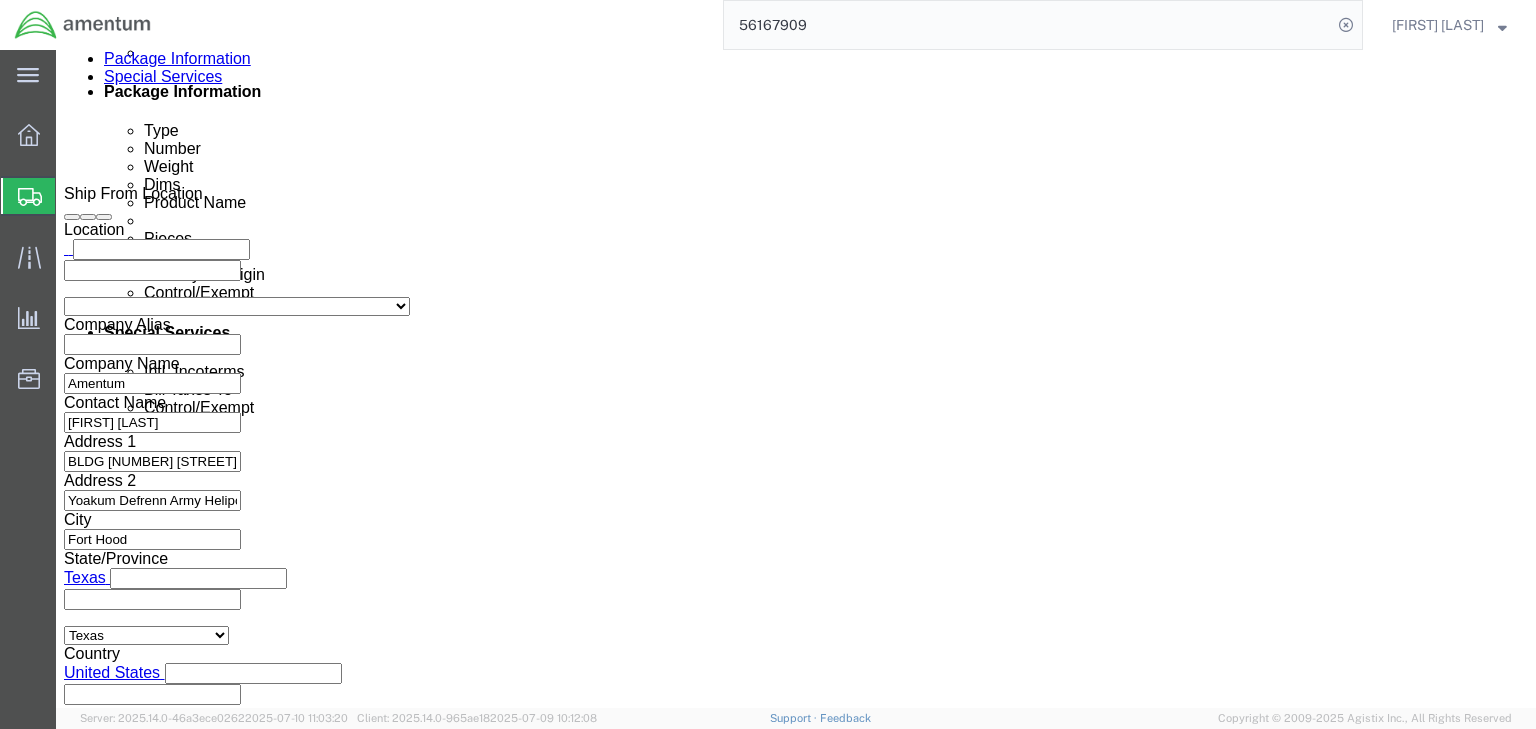 drag, startPoint x: 101, startPoint y: 186, endPoint x: 100, endPoint y: 370, distance: 184.00272 